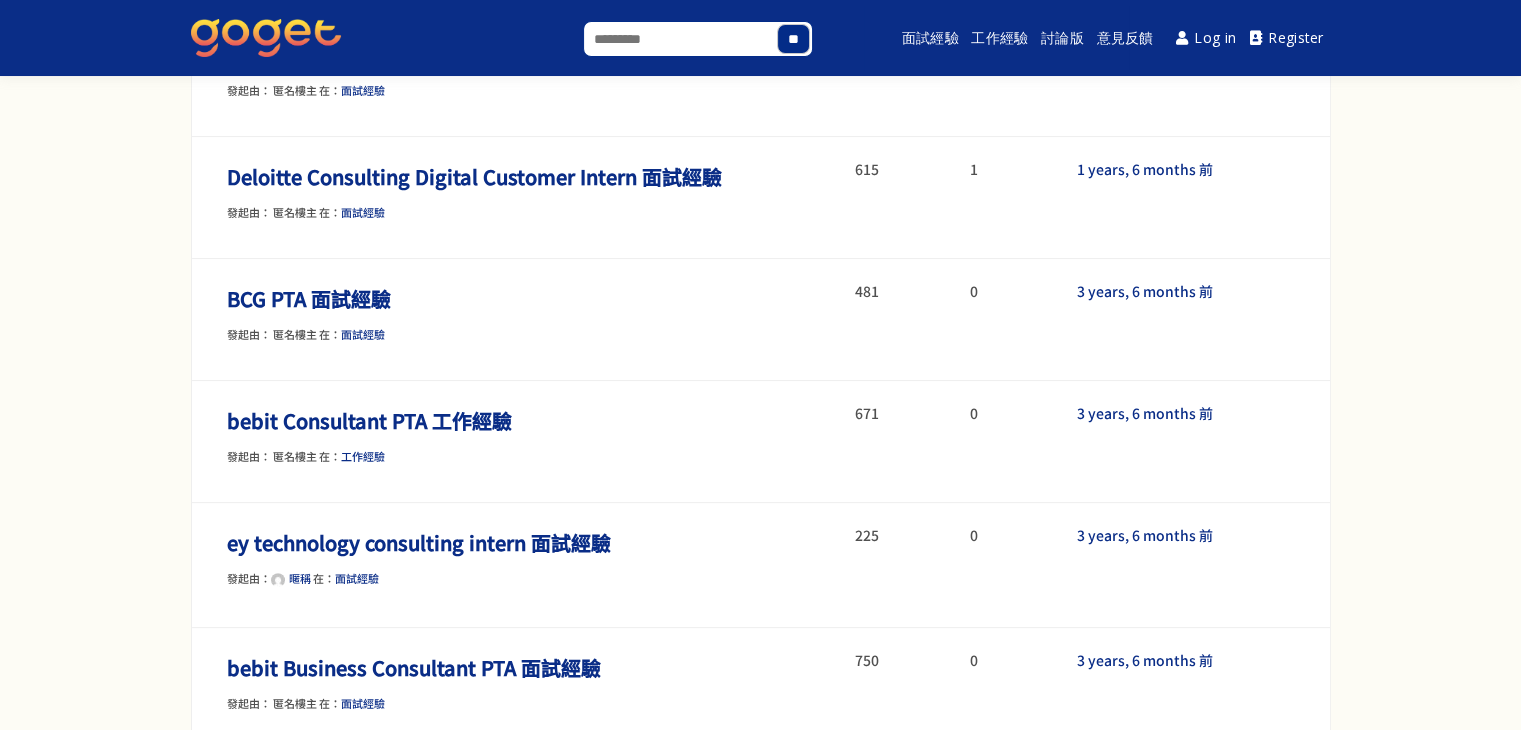 scroll, scrollTop: 0, scrollLeft: 0, axis: both 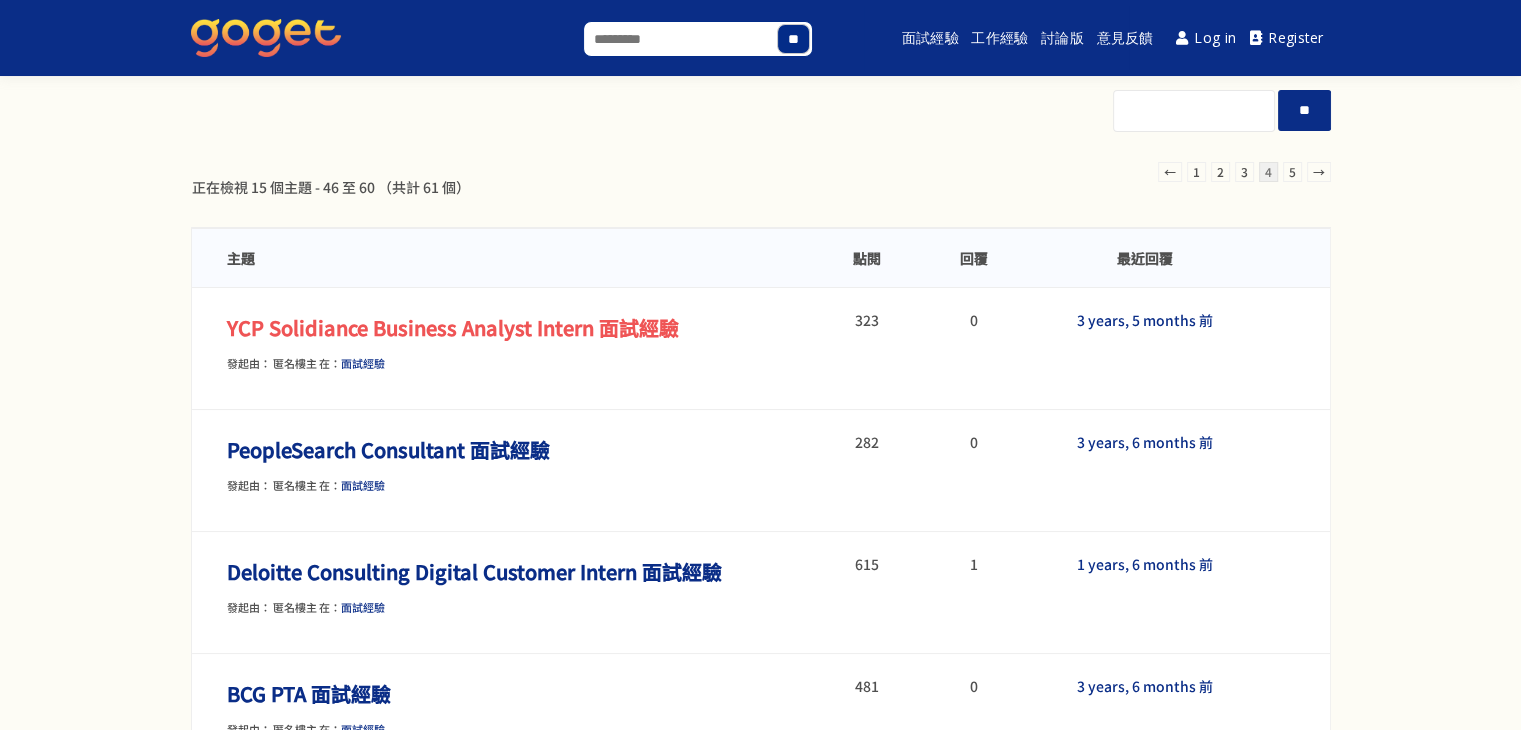 click on "YCP Solidiance Business Analyst Intern 面試經驗" at bounding box center [453, 327] 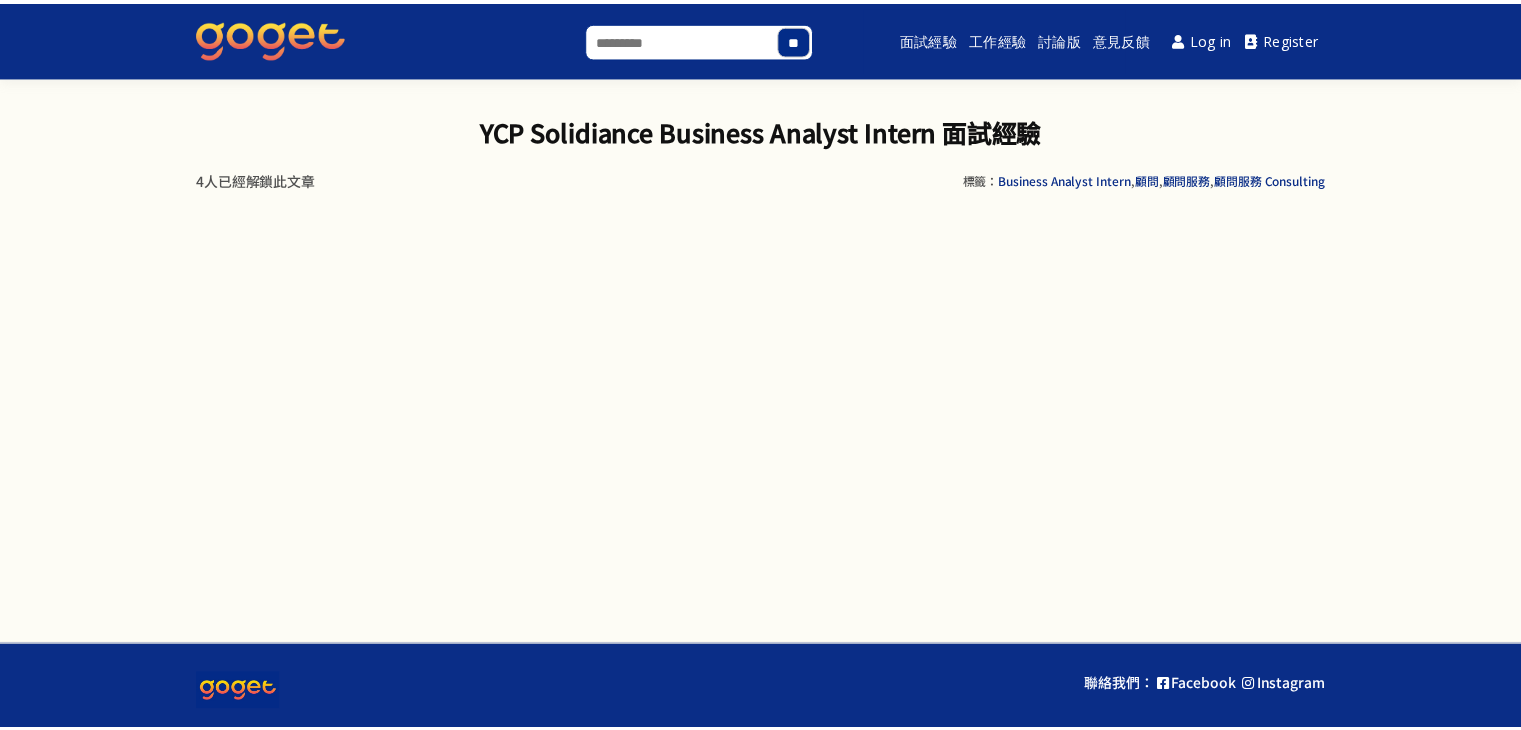 scroll, scrollTop: 0, scrollLeft: 0, axis: both 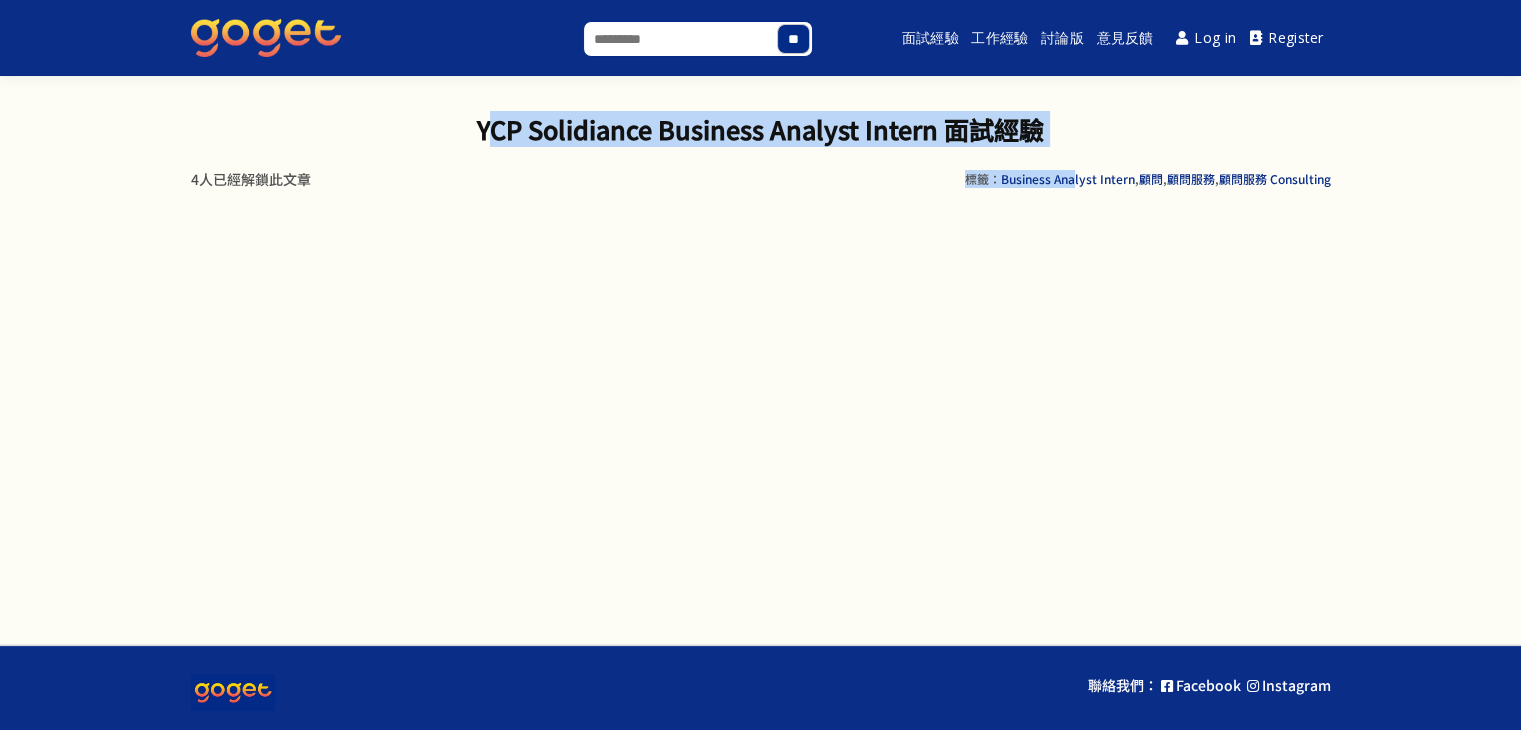 drag, startPoint x: 491, startPoint y: 131, endPoint x: 1073, endPoint y: 156, distance: 582.5367 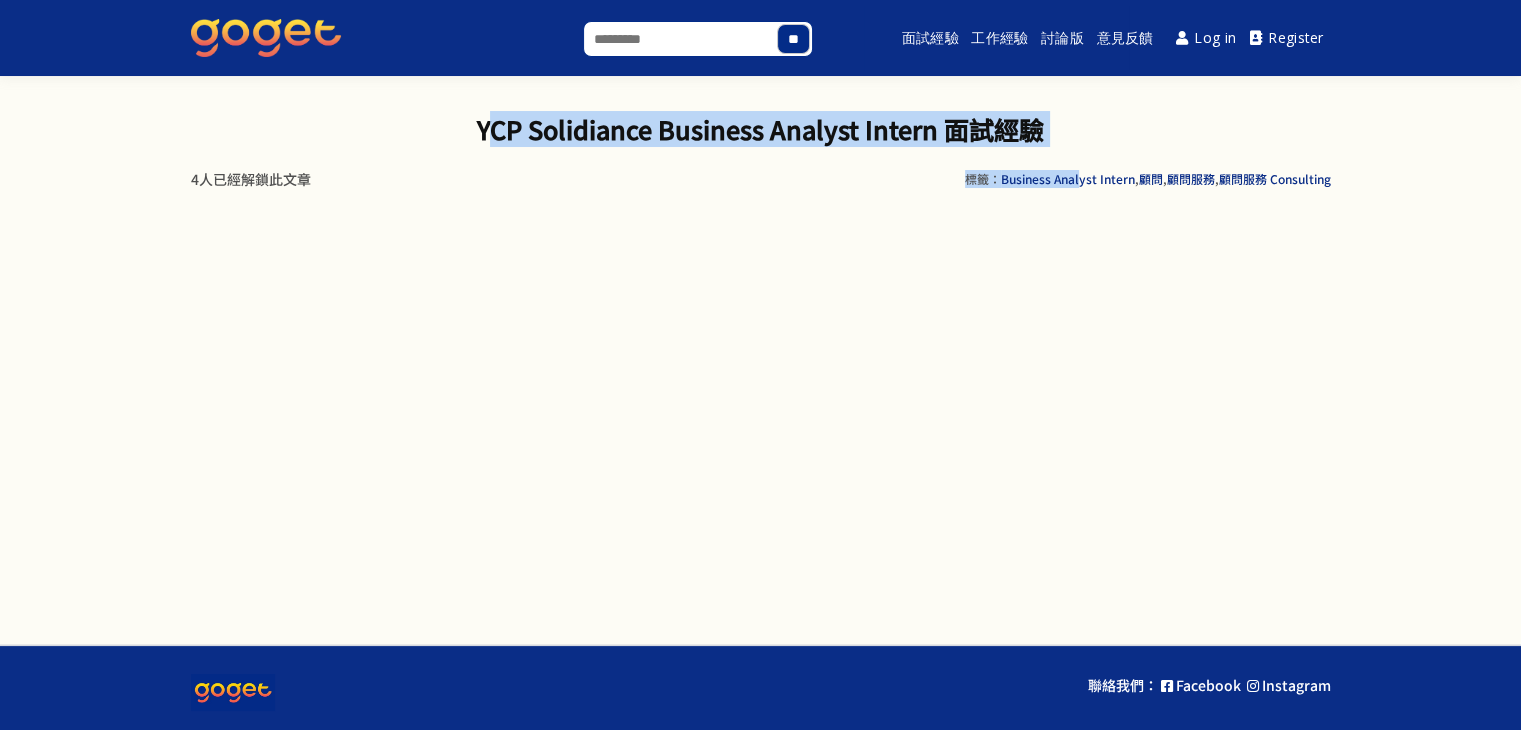 click on "YCP Solidiance Business Analyst Intern 面試經驗" at bounding box center [761, 121] 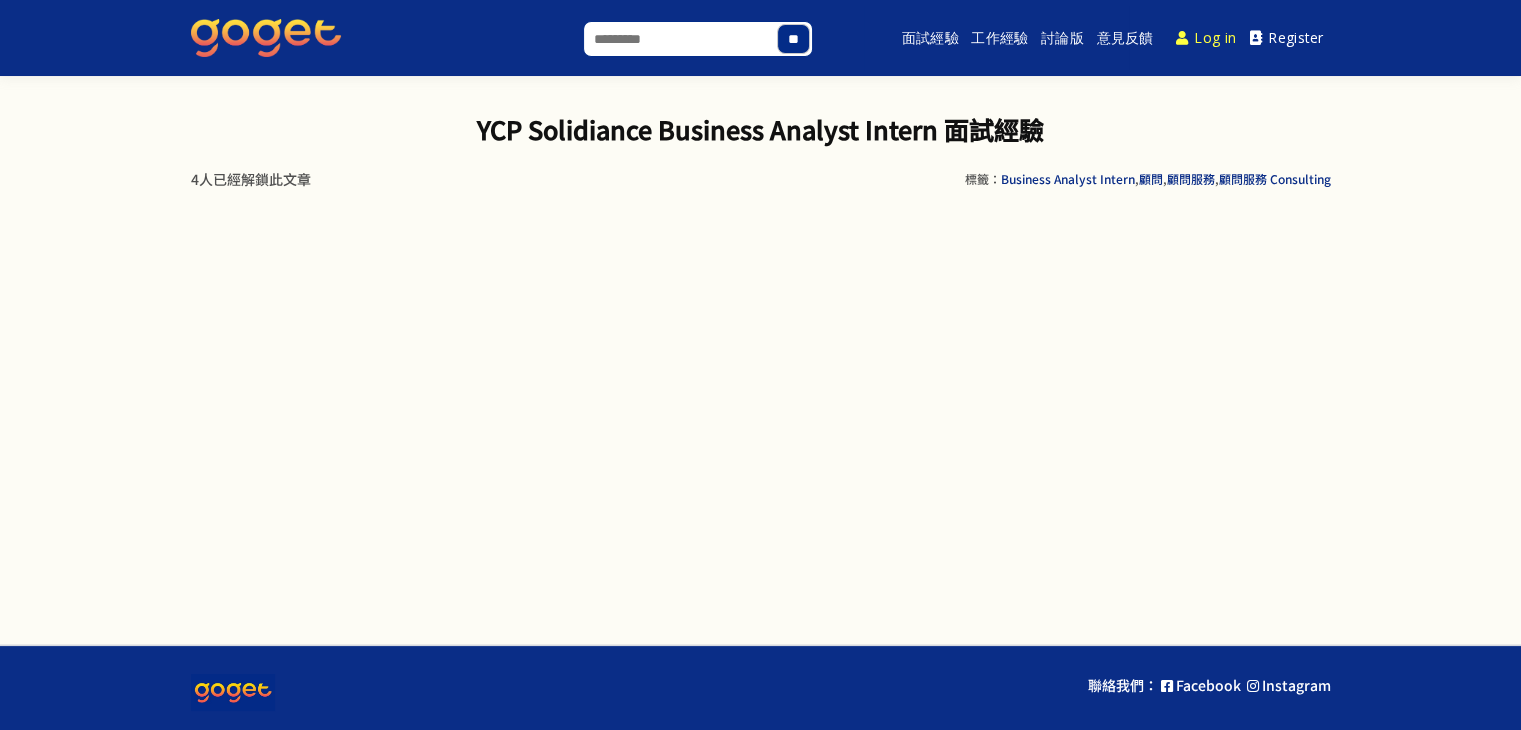 click on "Log in" at bounding box center (1206, 38) 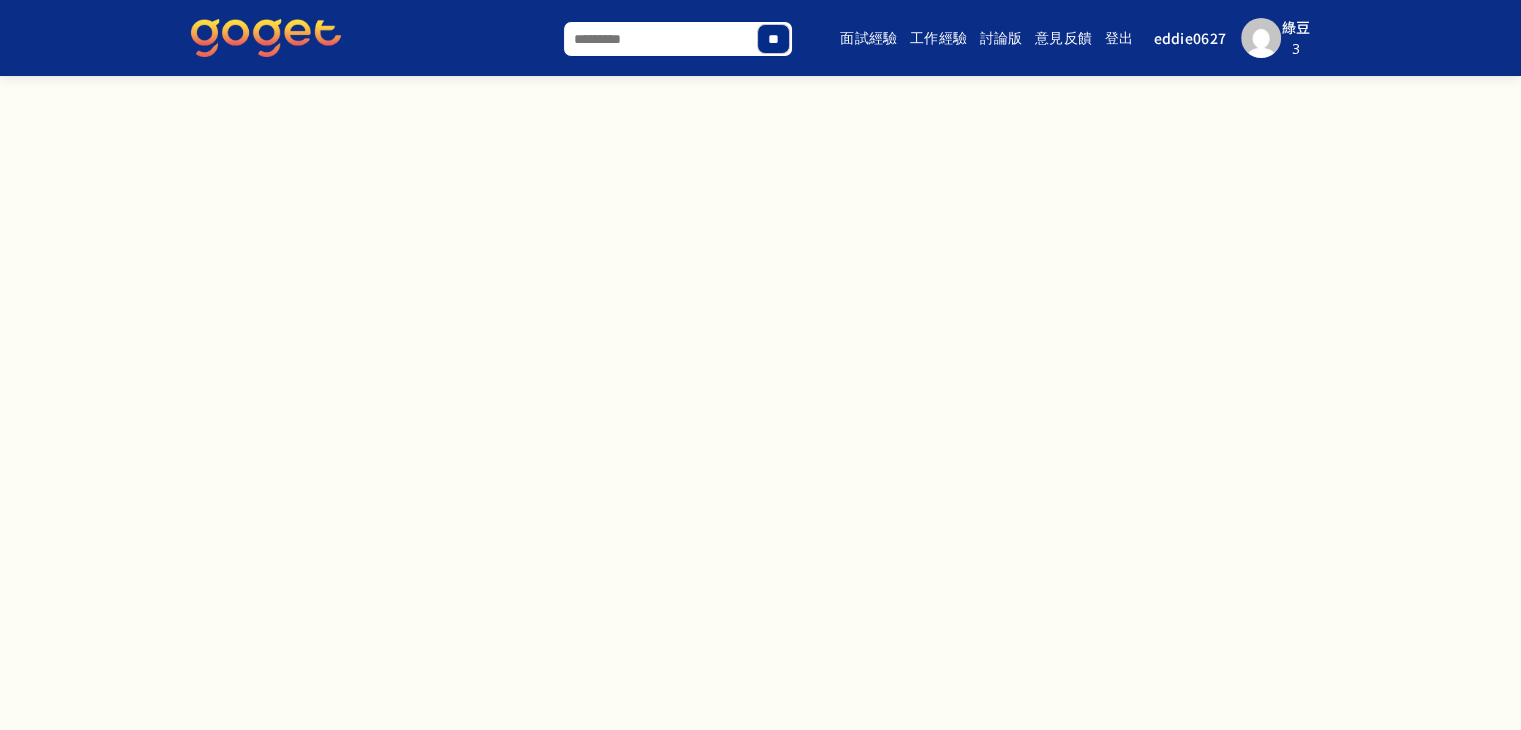 scroll, scrollTop: 1836, scrollLeft: 0, axis: vertical 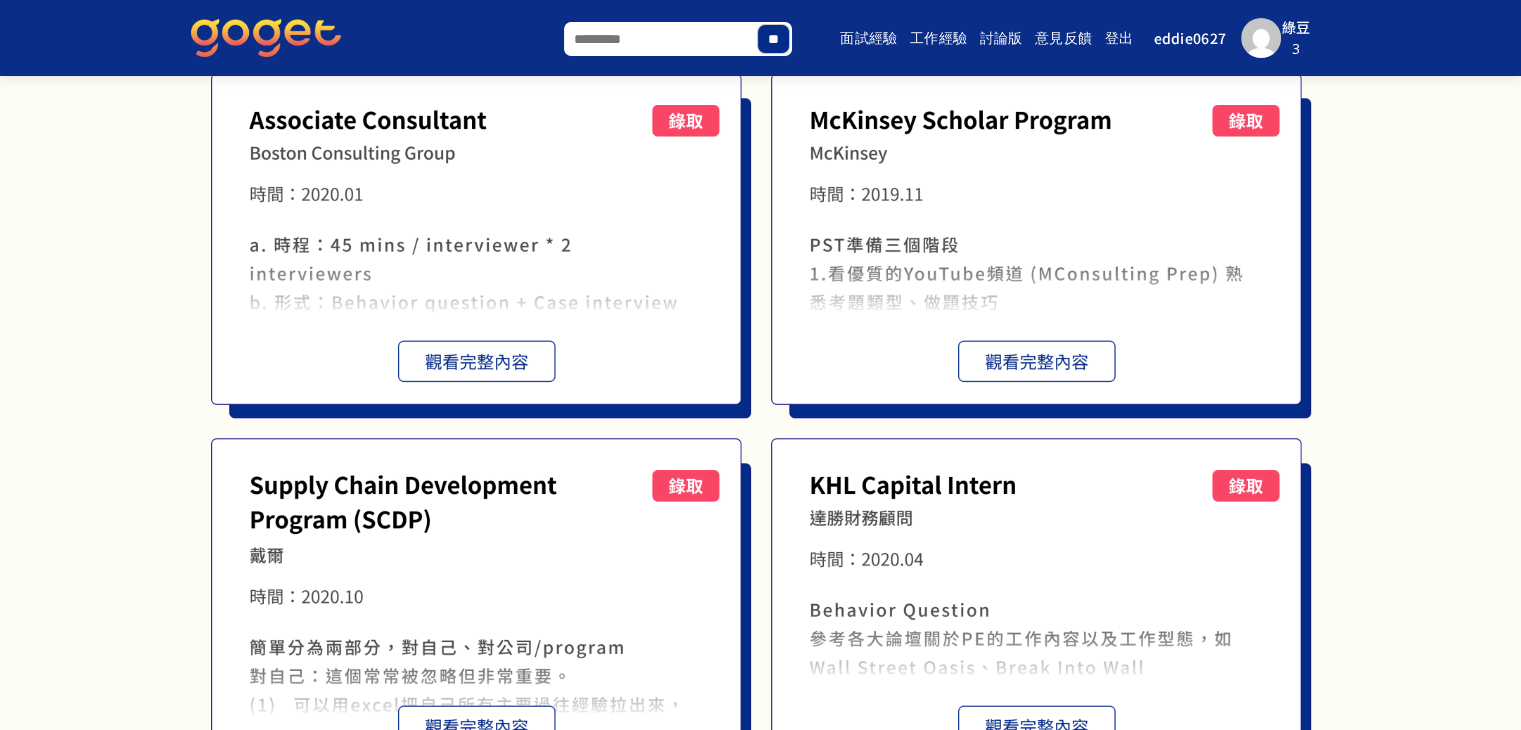 click on "Search for:" at bounding box center [678, 39] 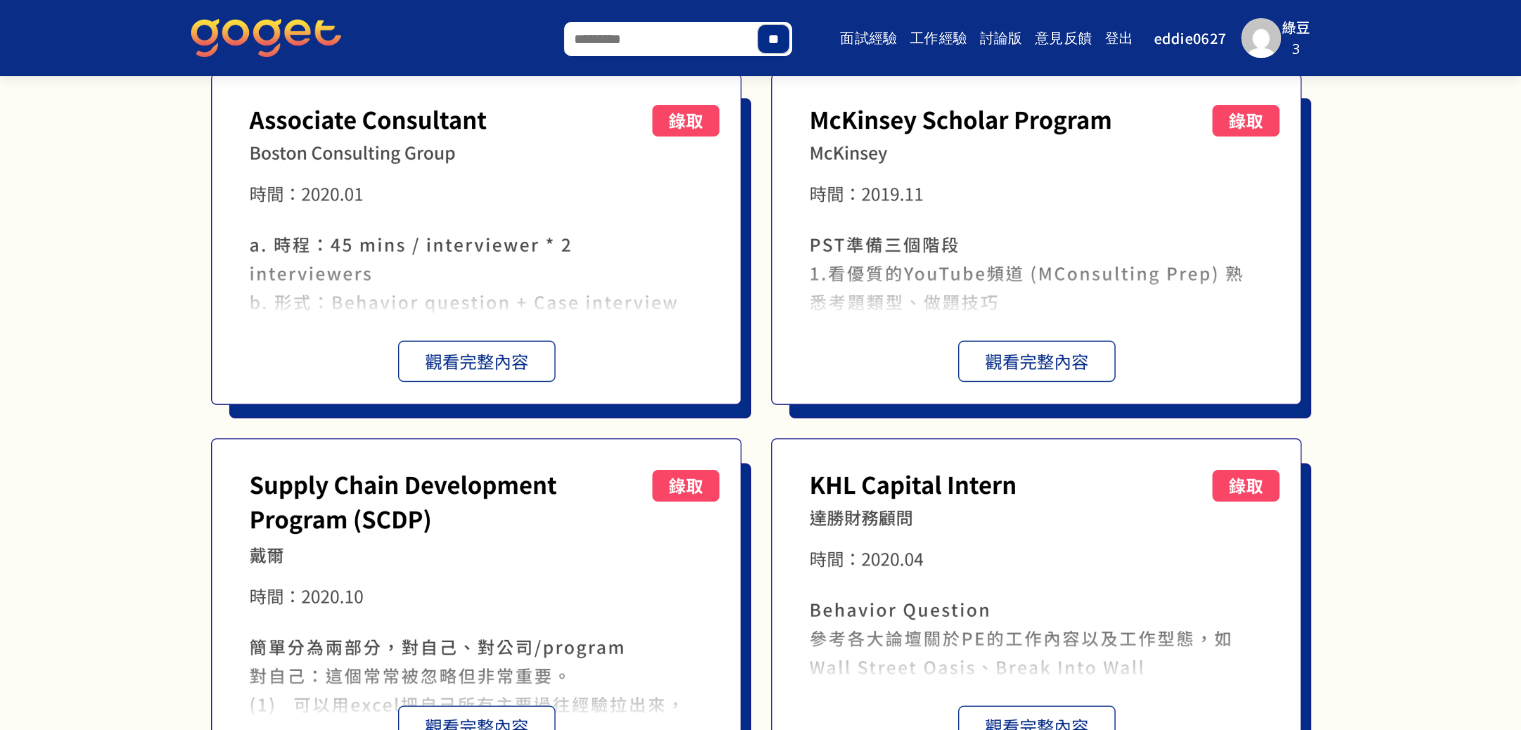 type on "*" 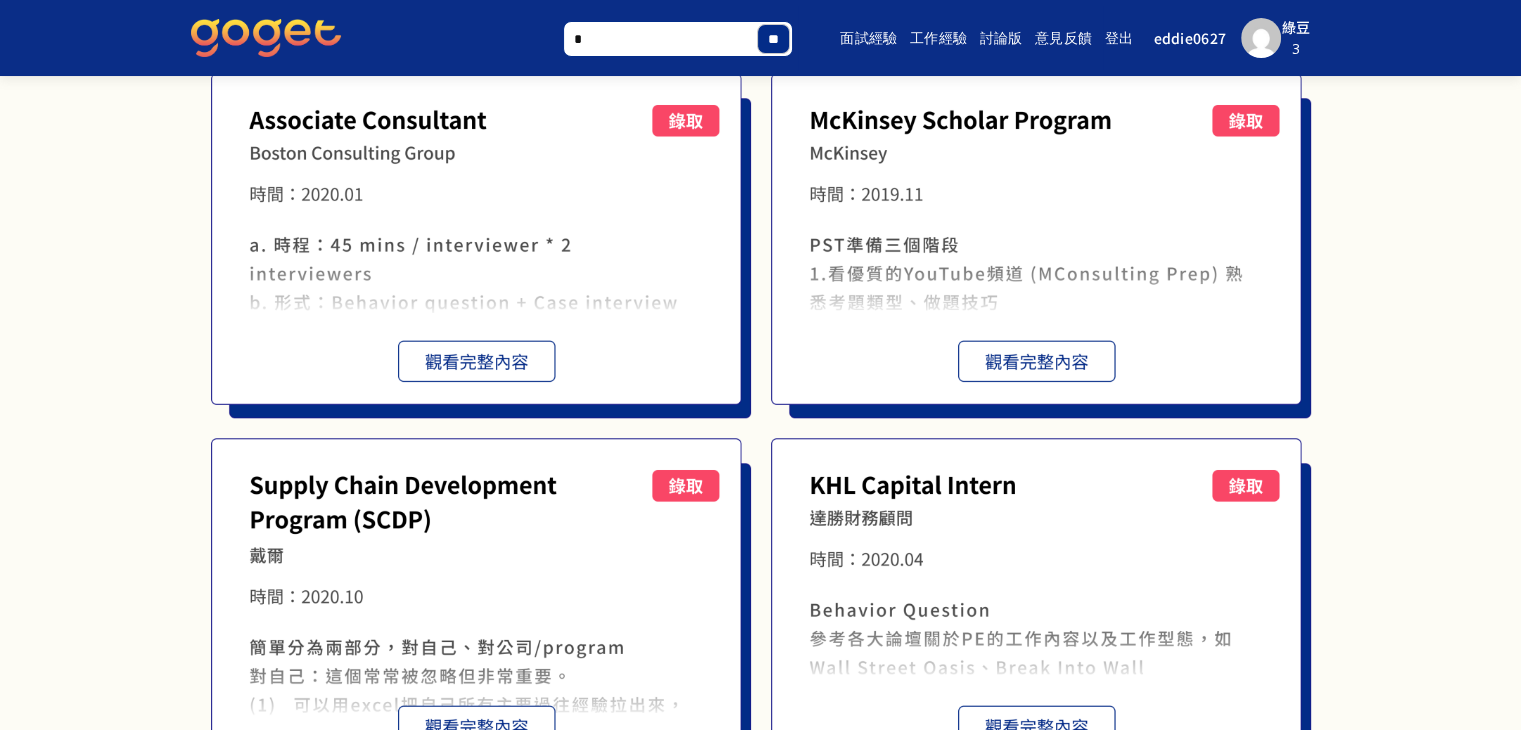 type on "*" 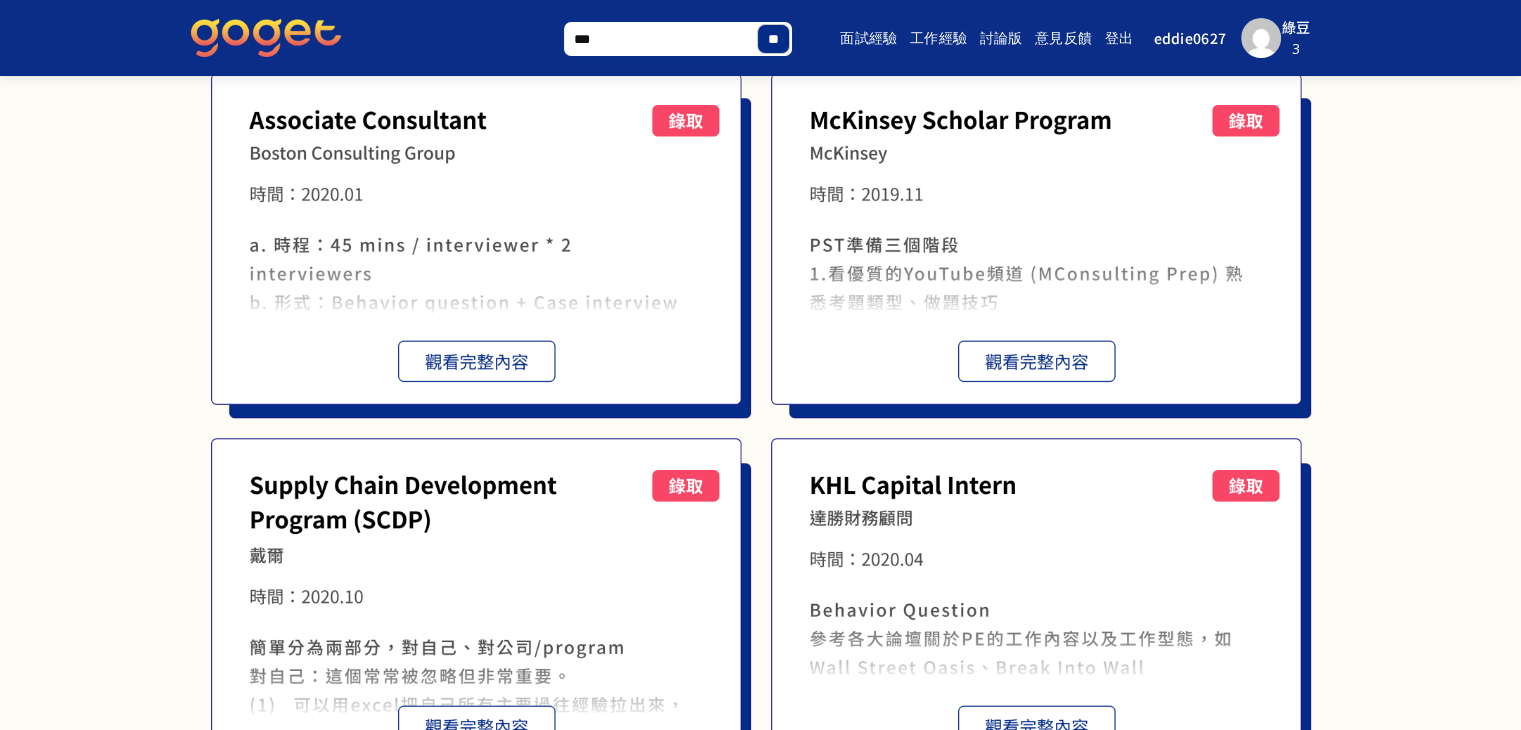 type on "***" 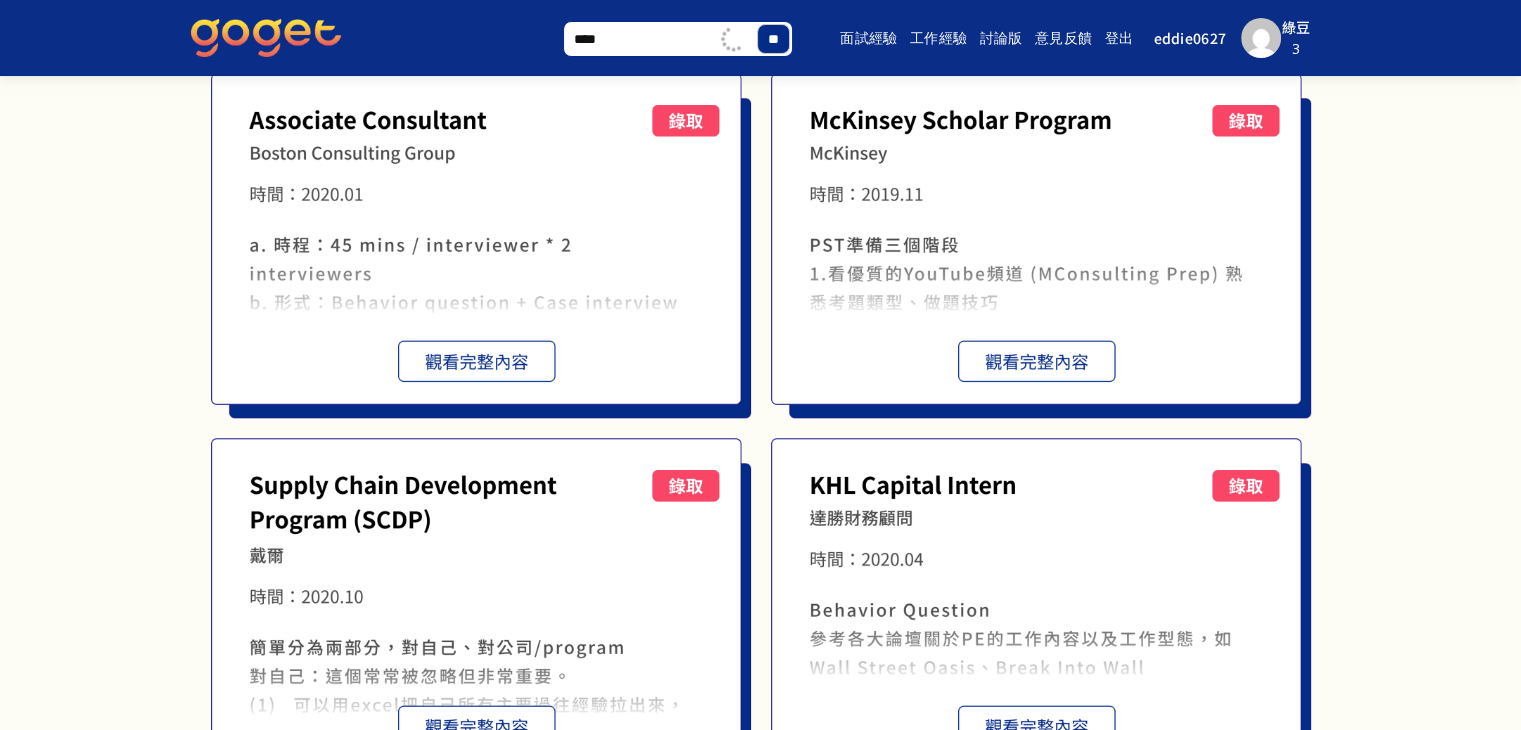 type on "***" 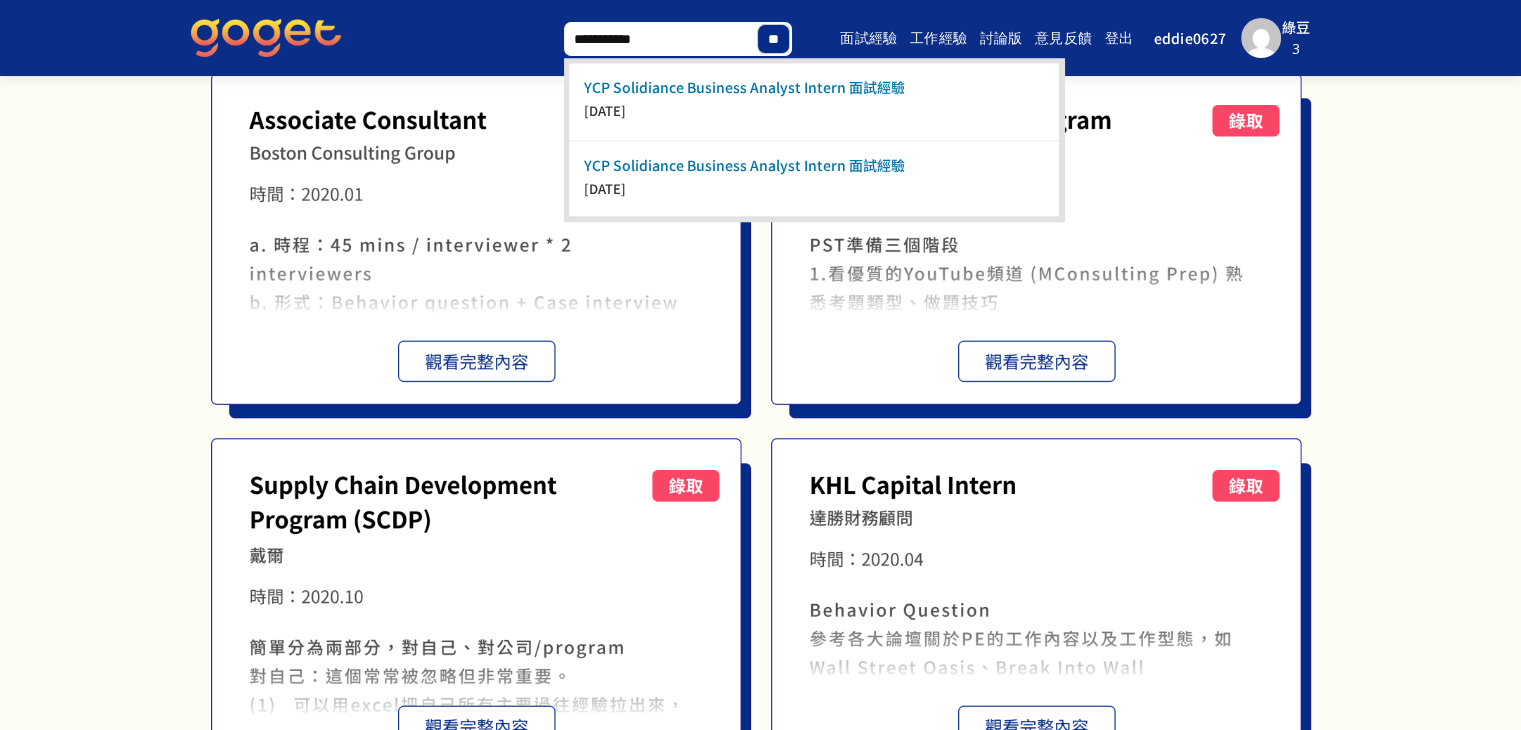type on "**********" 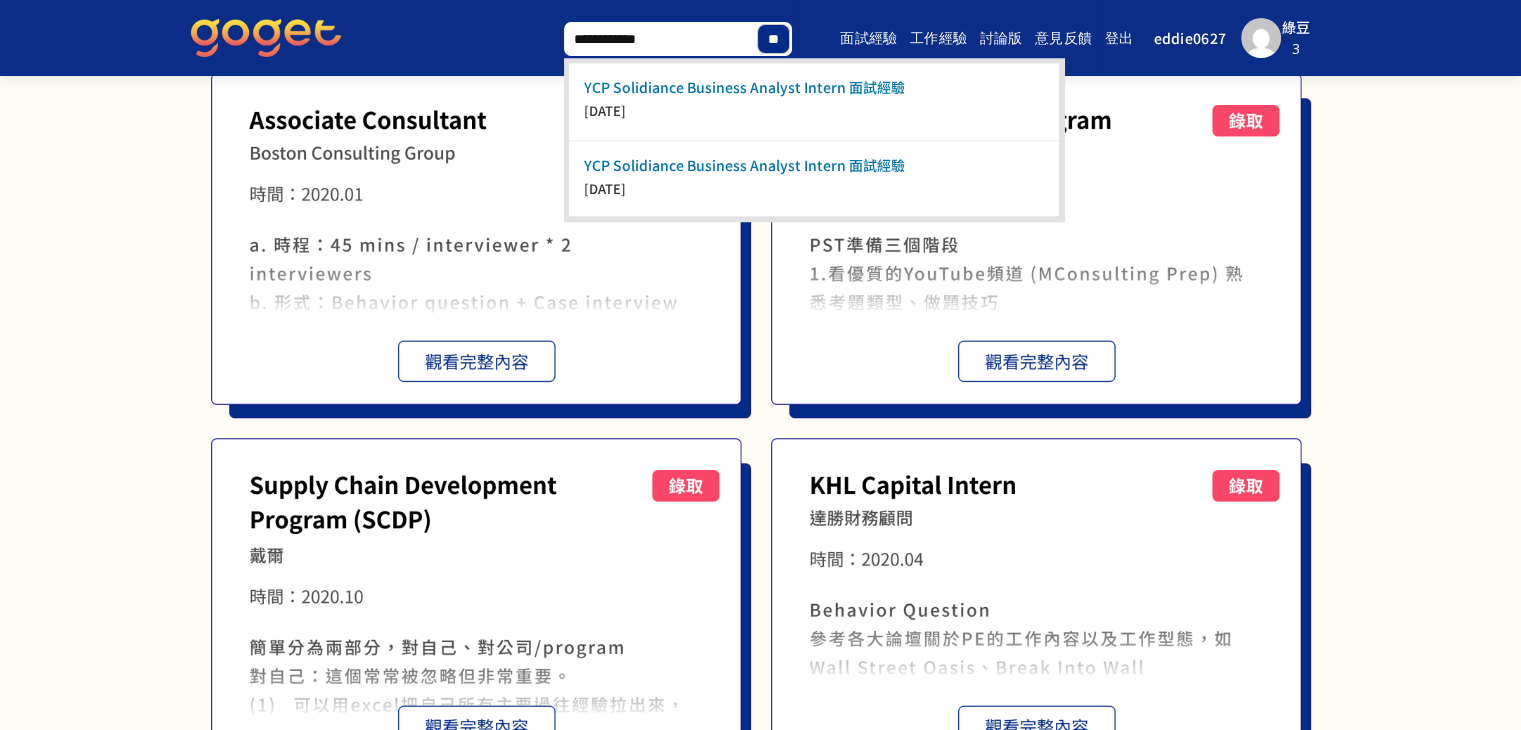 type on "**********" 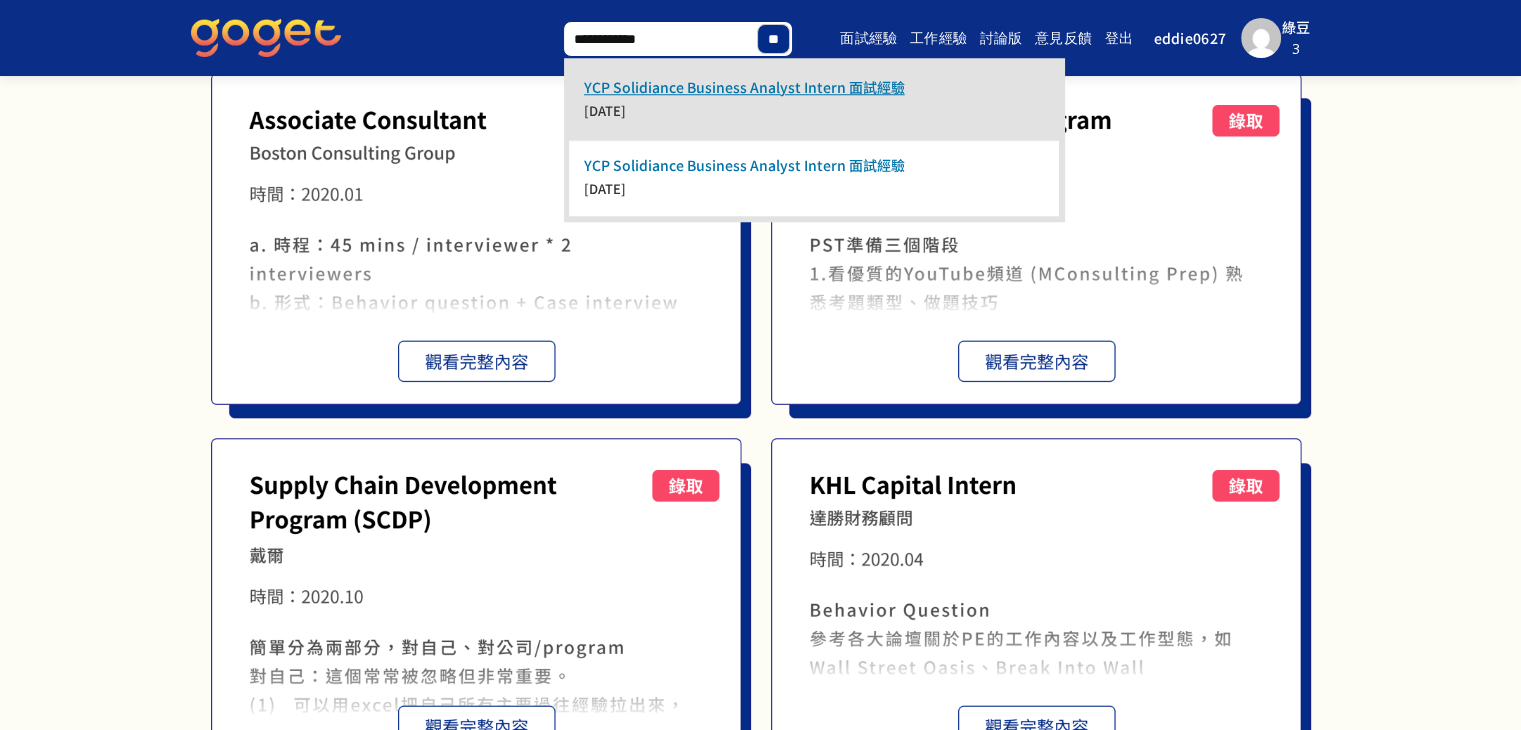 type on "**********" 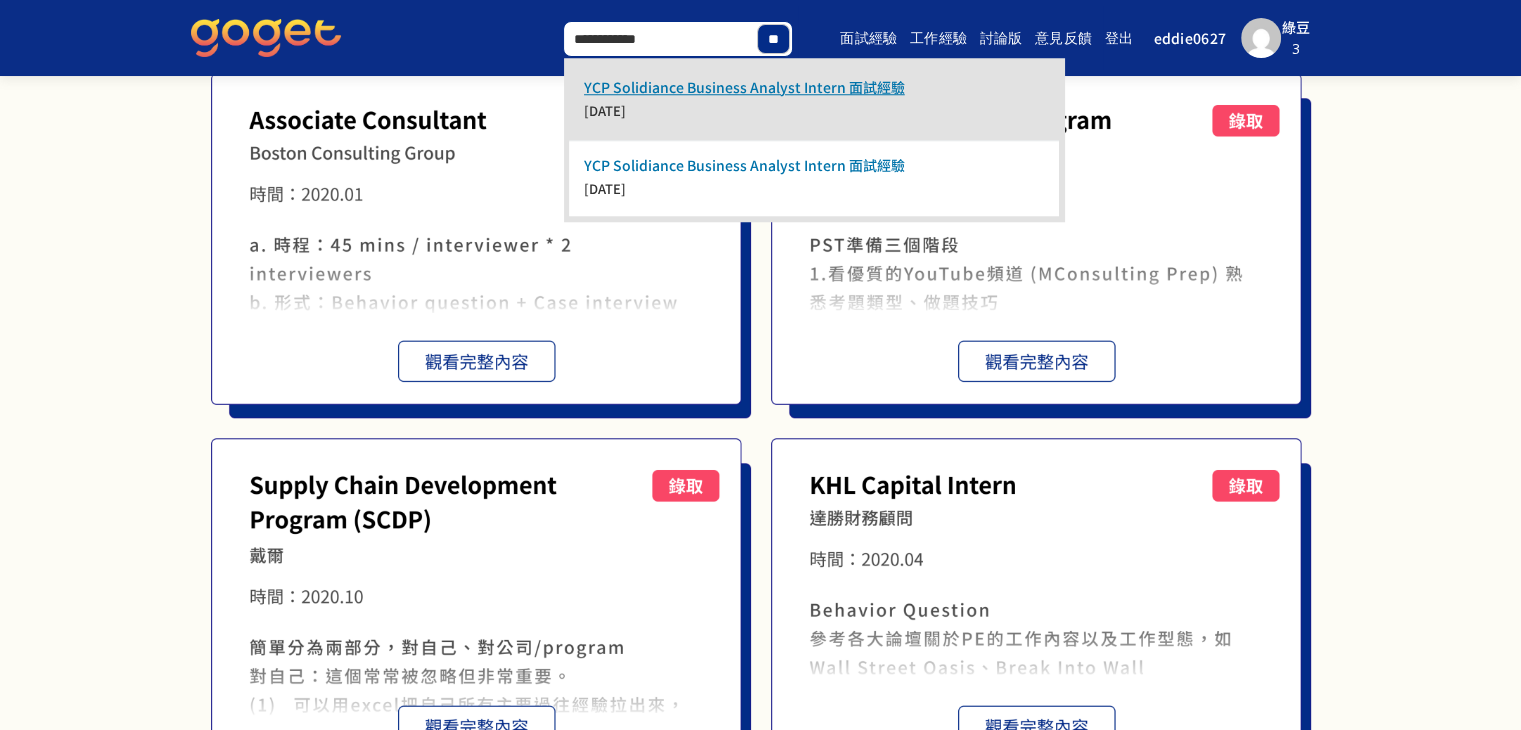 click on "YCP Solidiance Business Analyst Intern 面試經驗" at bounding box center [744, 87] 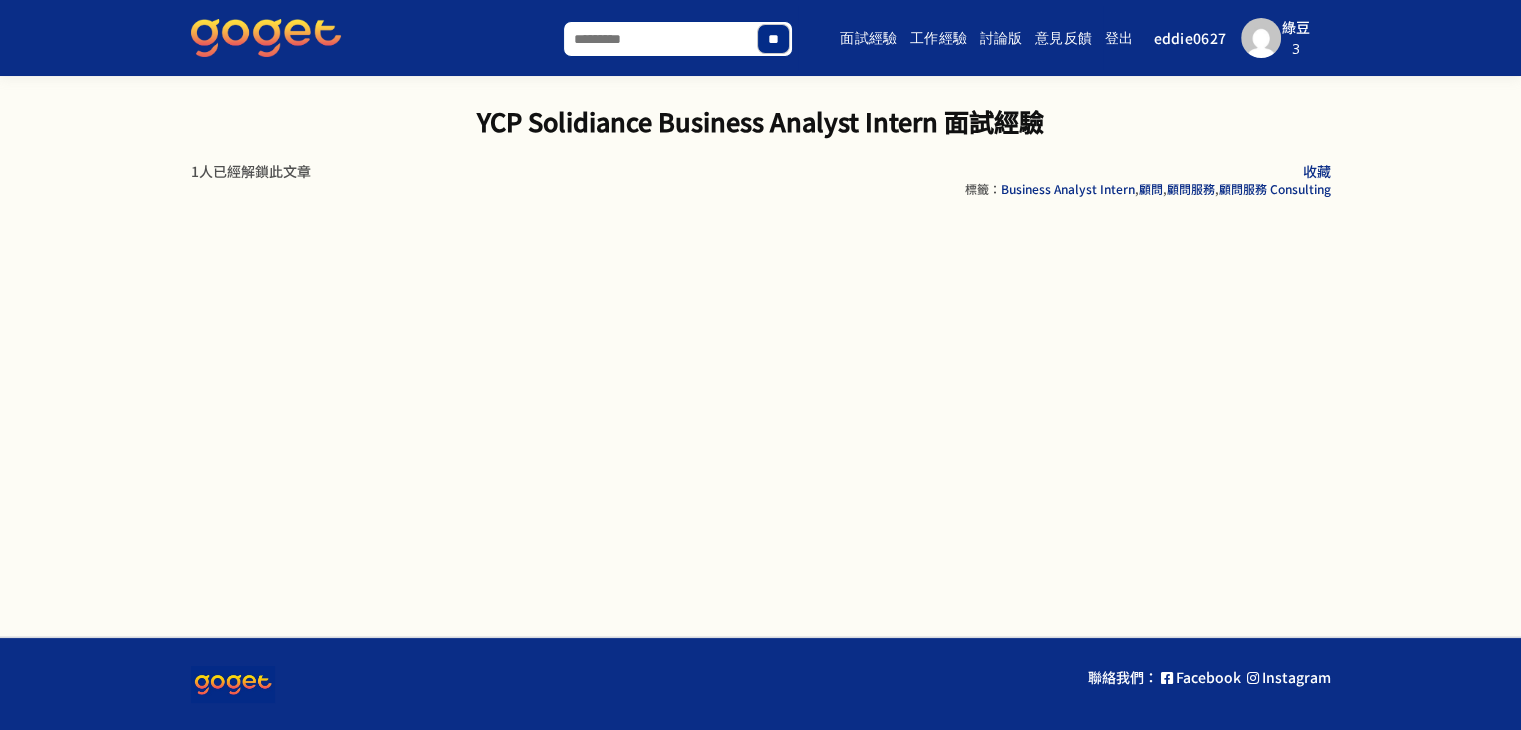 scroll, scrollTop: 0, scrollLeft: 0, axis: both 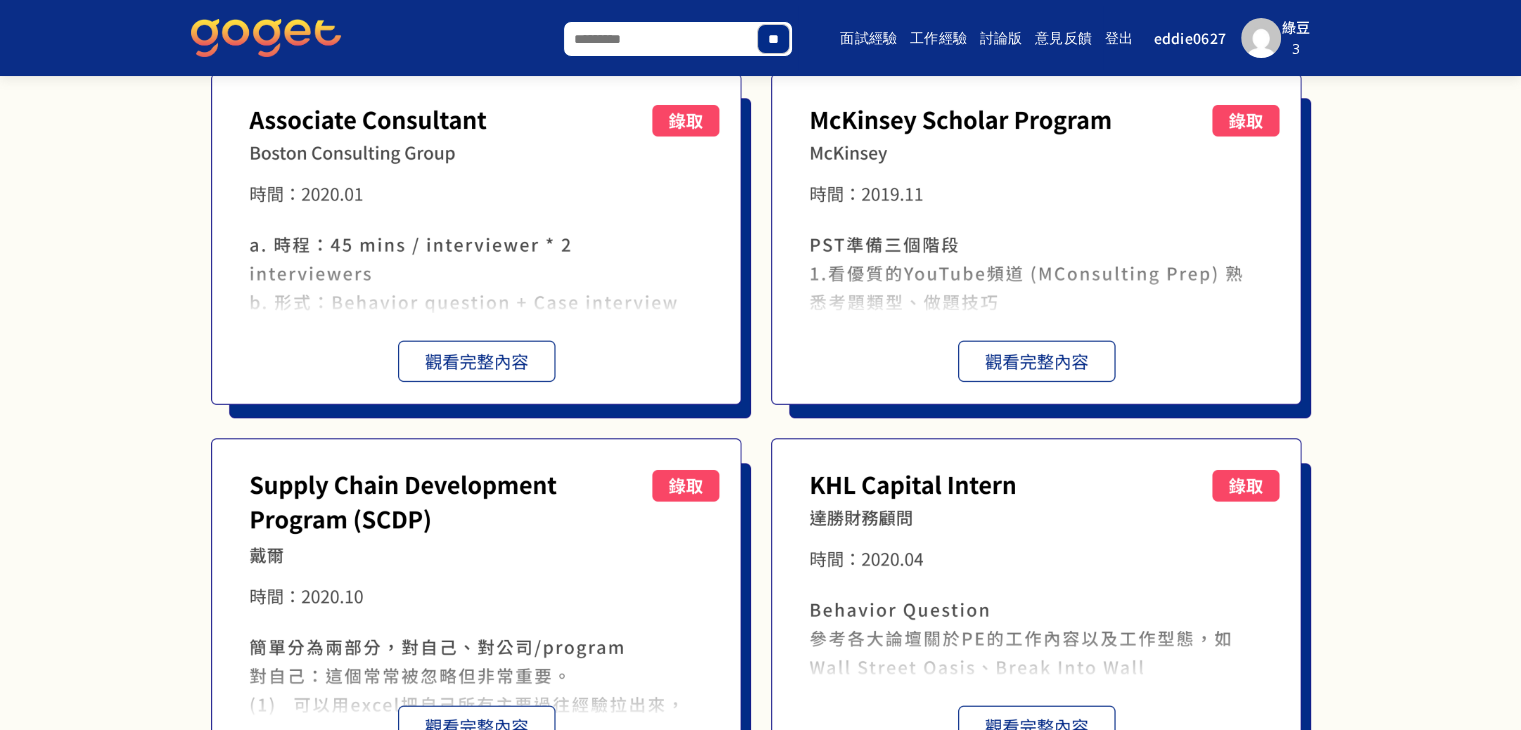 click at bounding box center [481, 245] 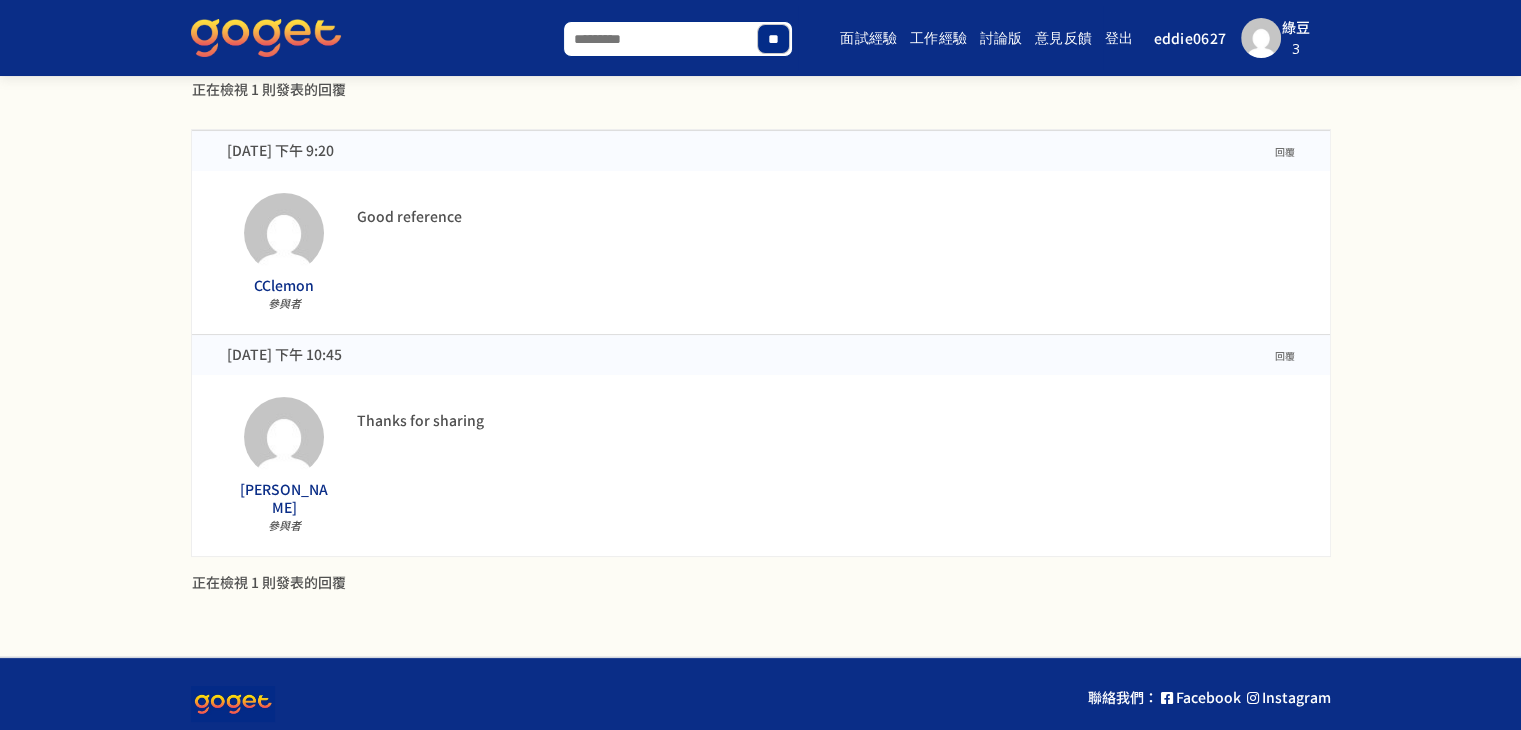 scroll, scrollTop: 0, scrollLeft: 0, axis: both 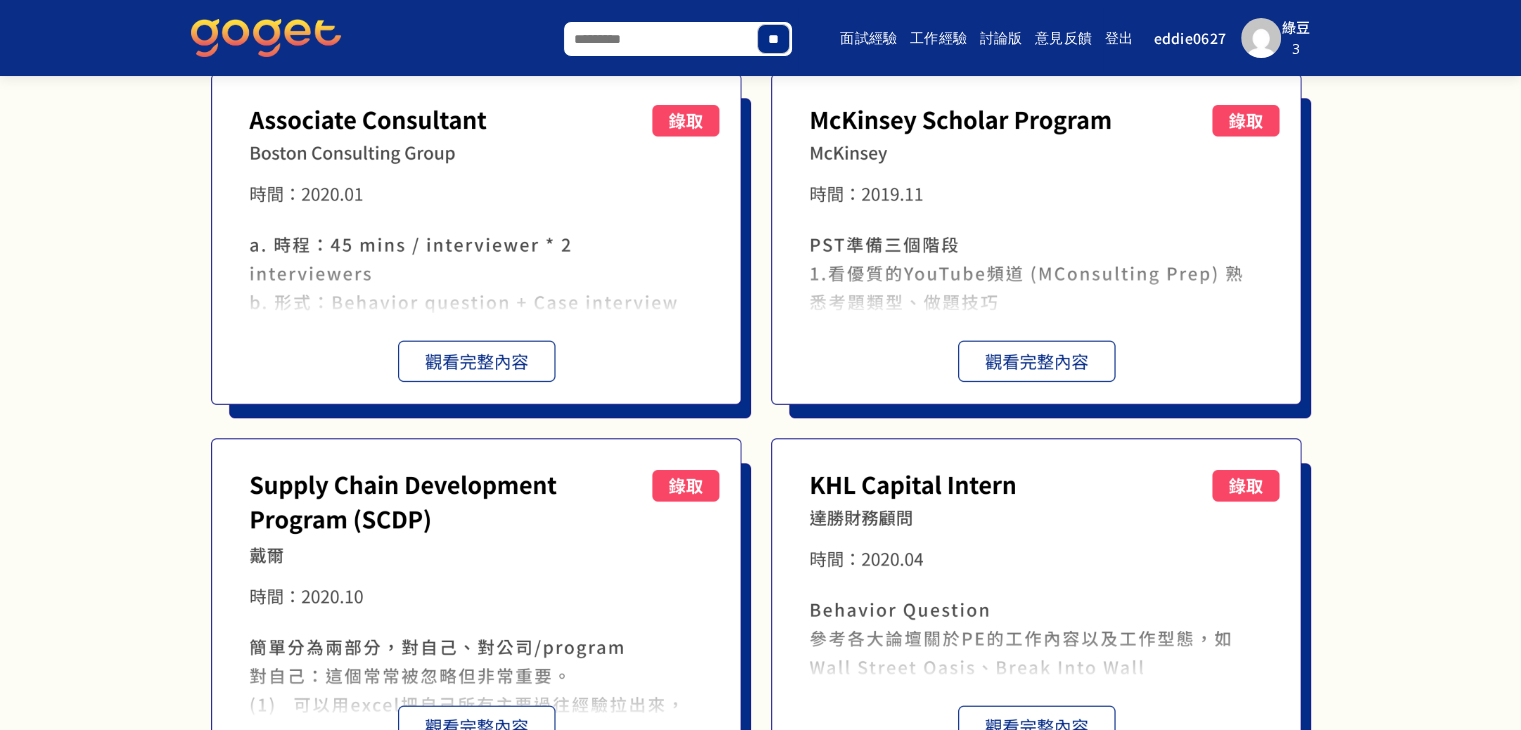 click on "Search for:" at bounding box center [678, 39] 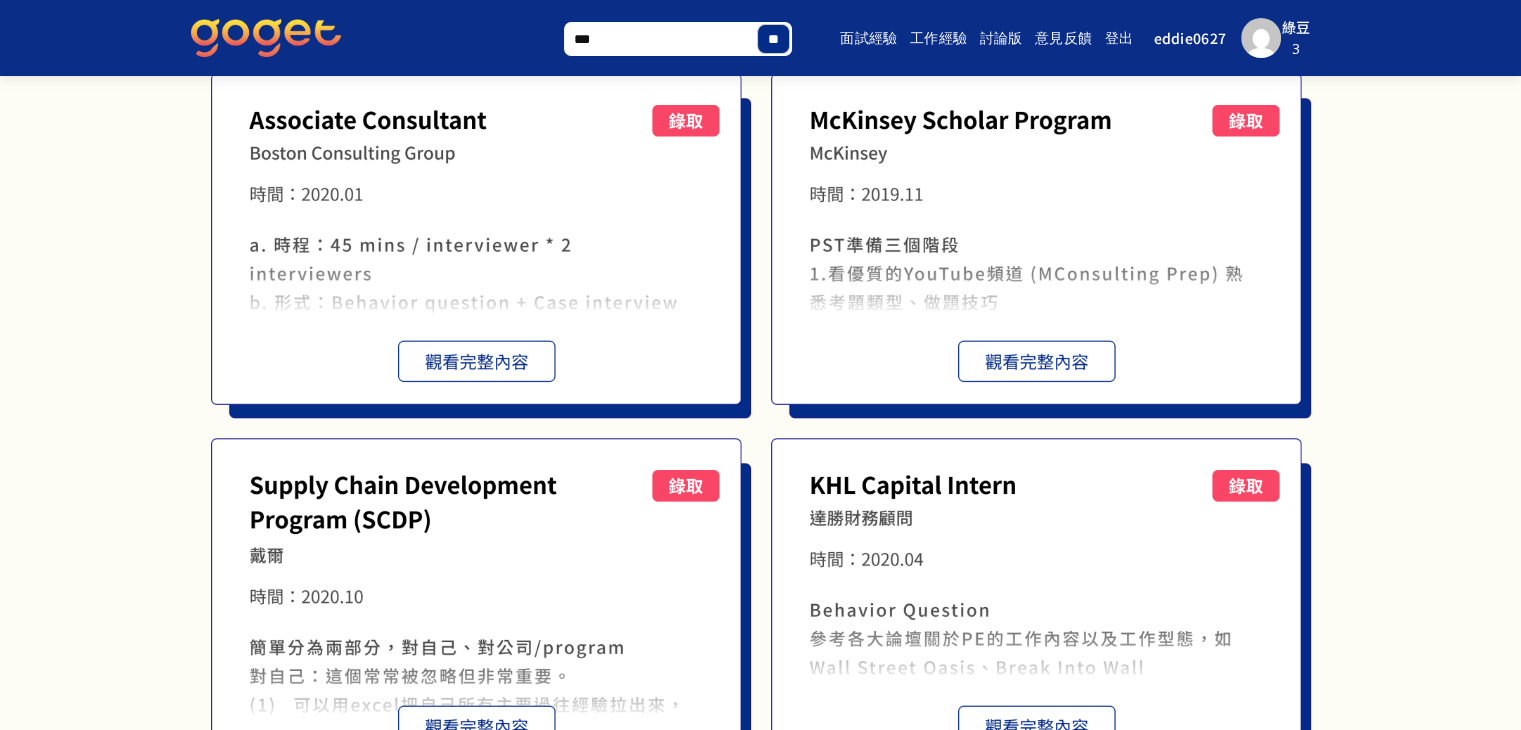 type on "***" 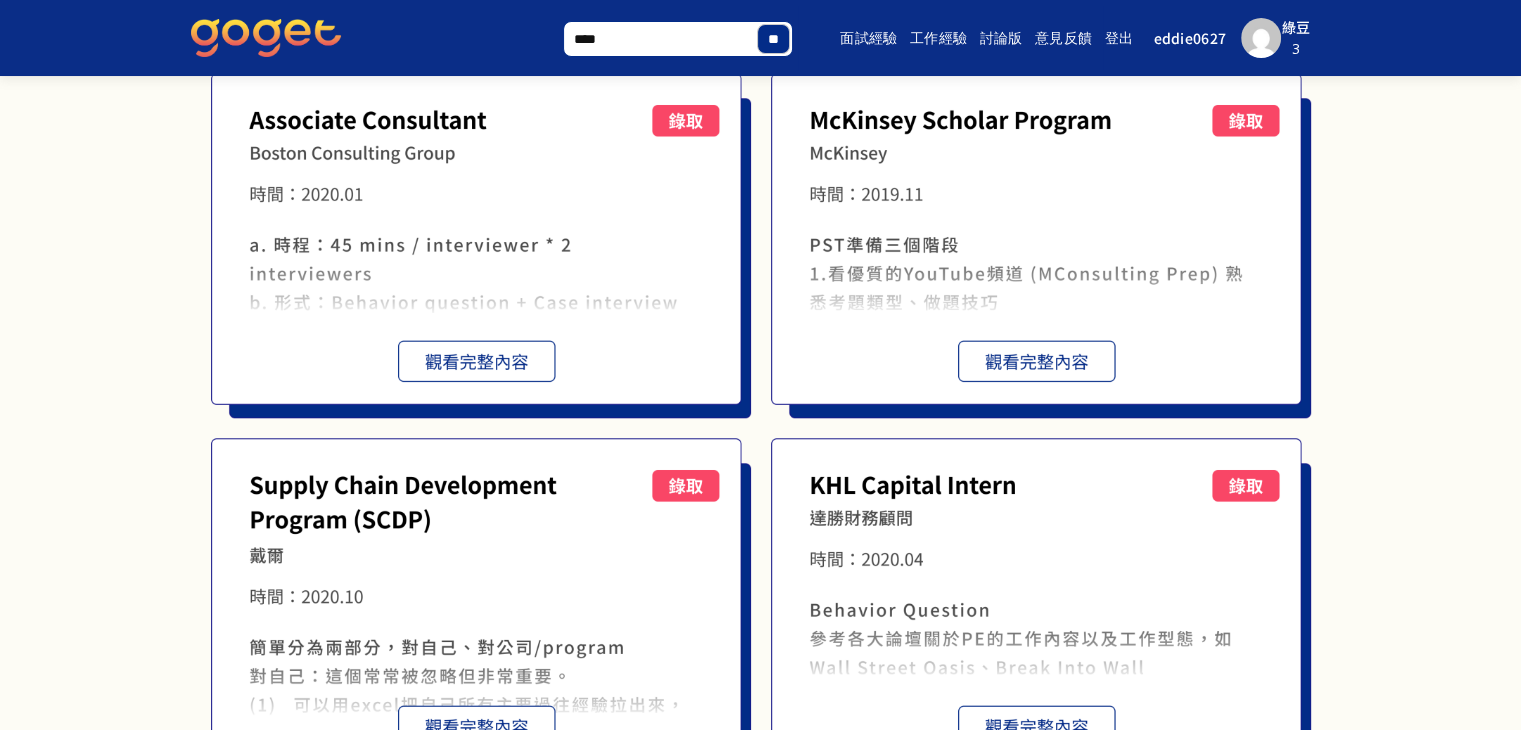 type on "***" 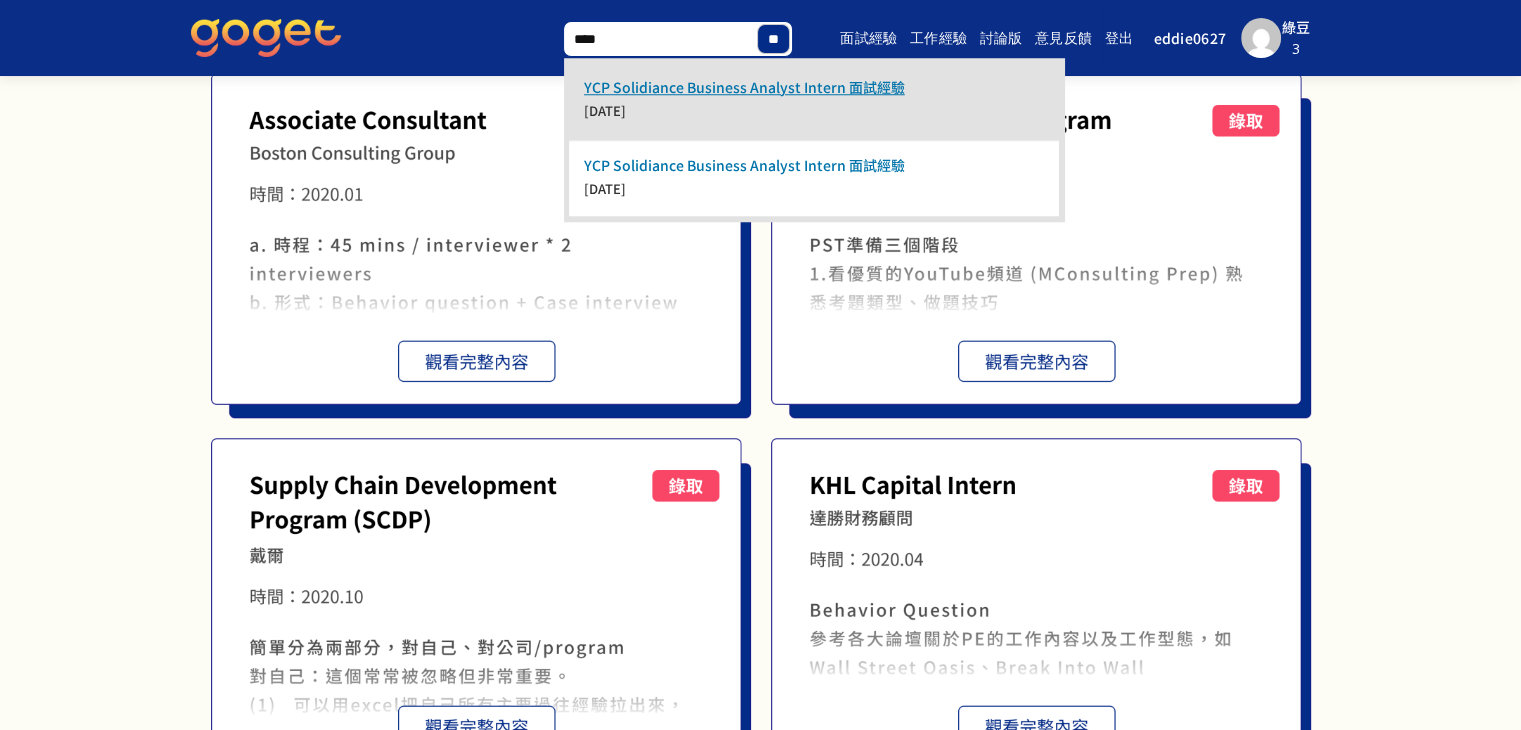 type on "***" 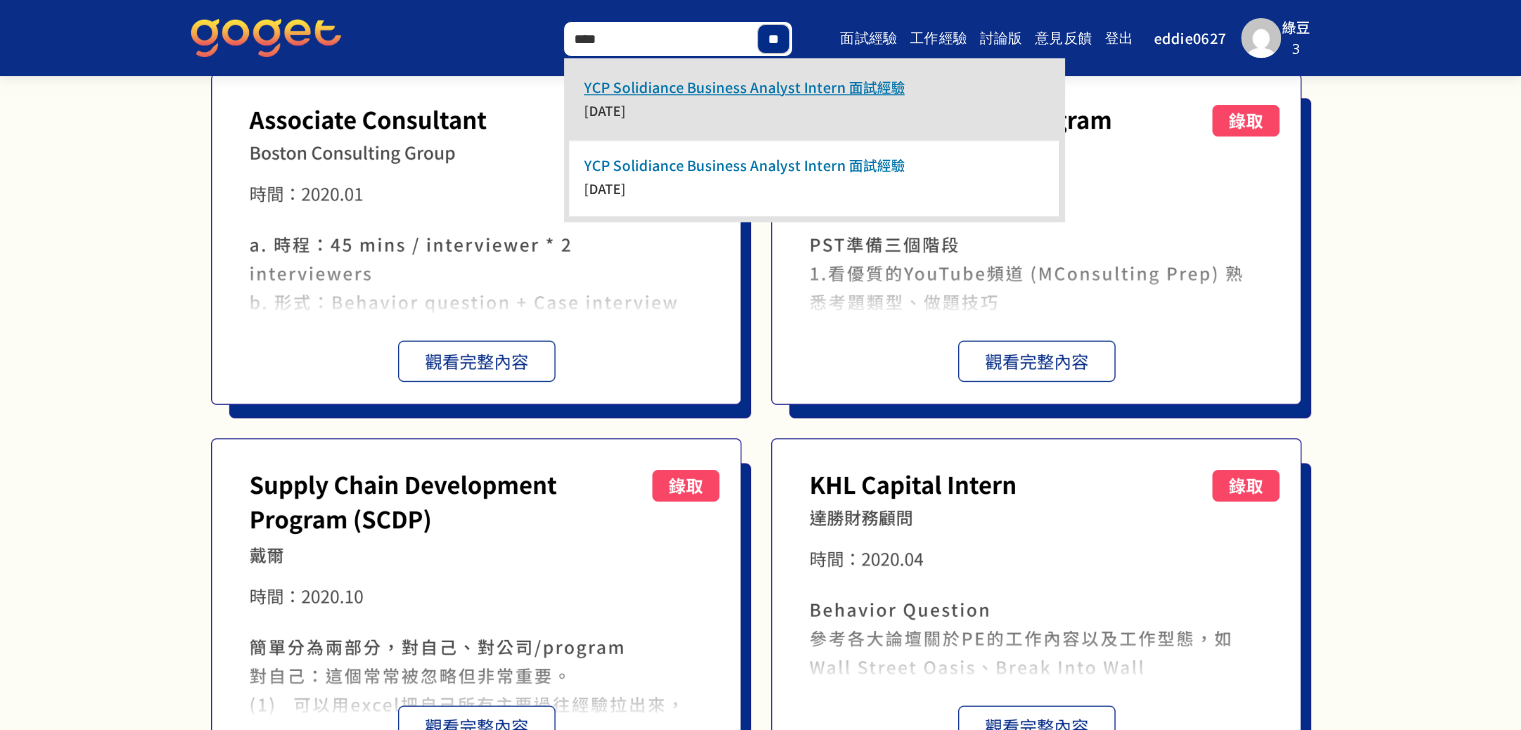 click on "YCP Solidiance Business Analyst Intern 面試經驗" at bounding box center (744, 87) 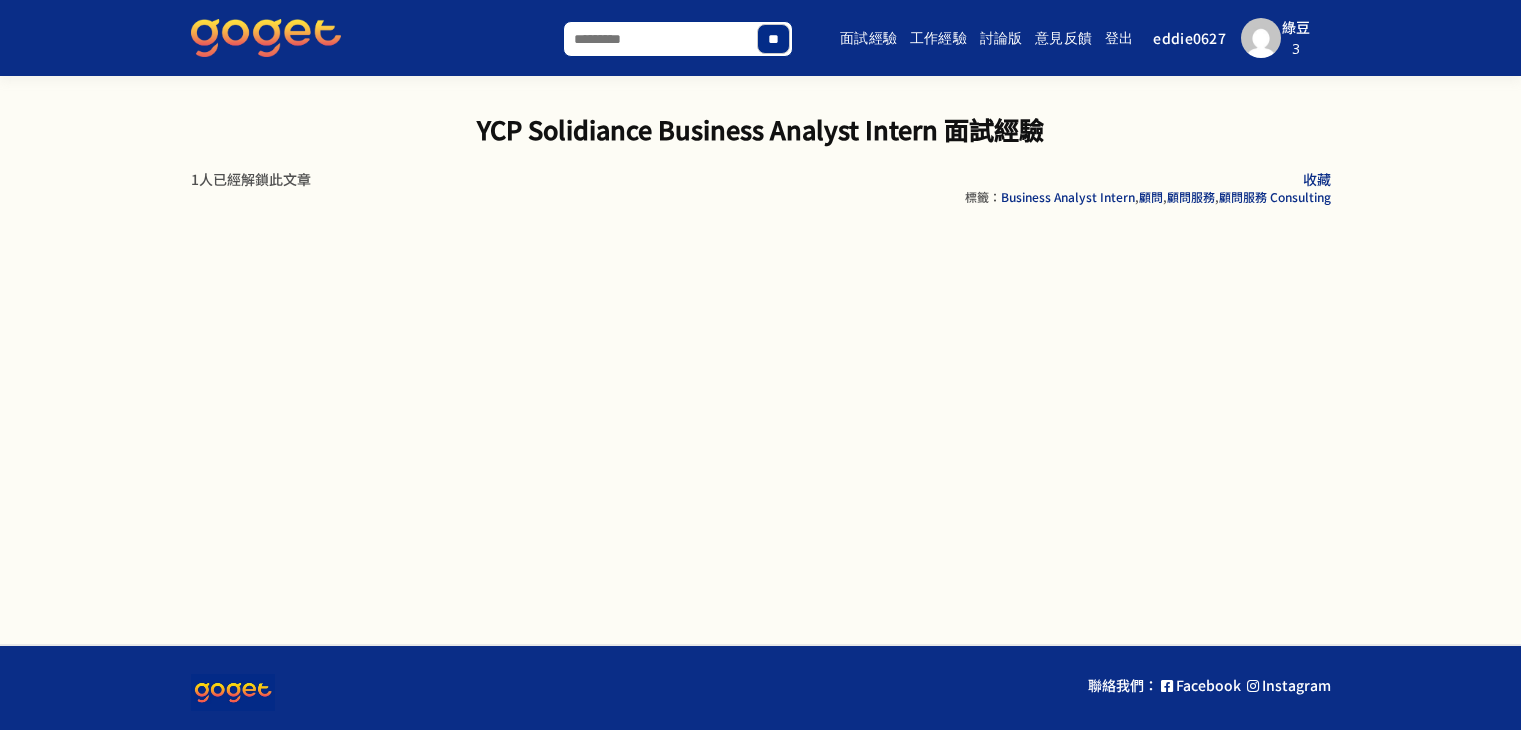 scroll, scrollTop: 0, scrollLeft: 0, axis: both 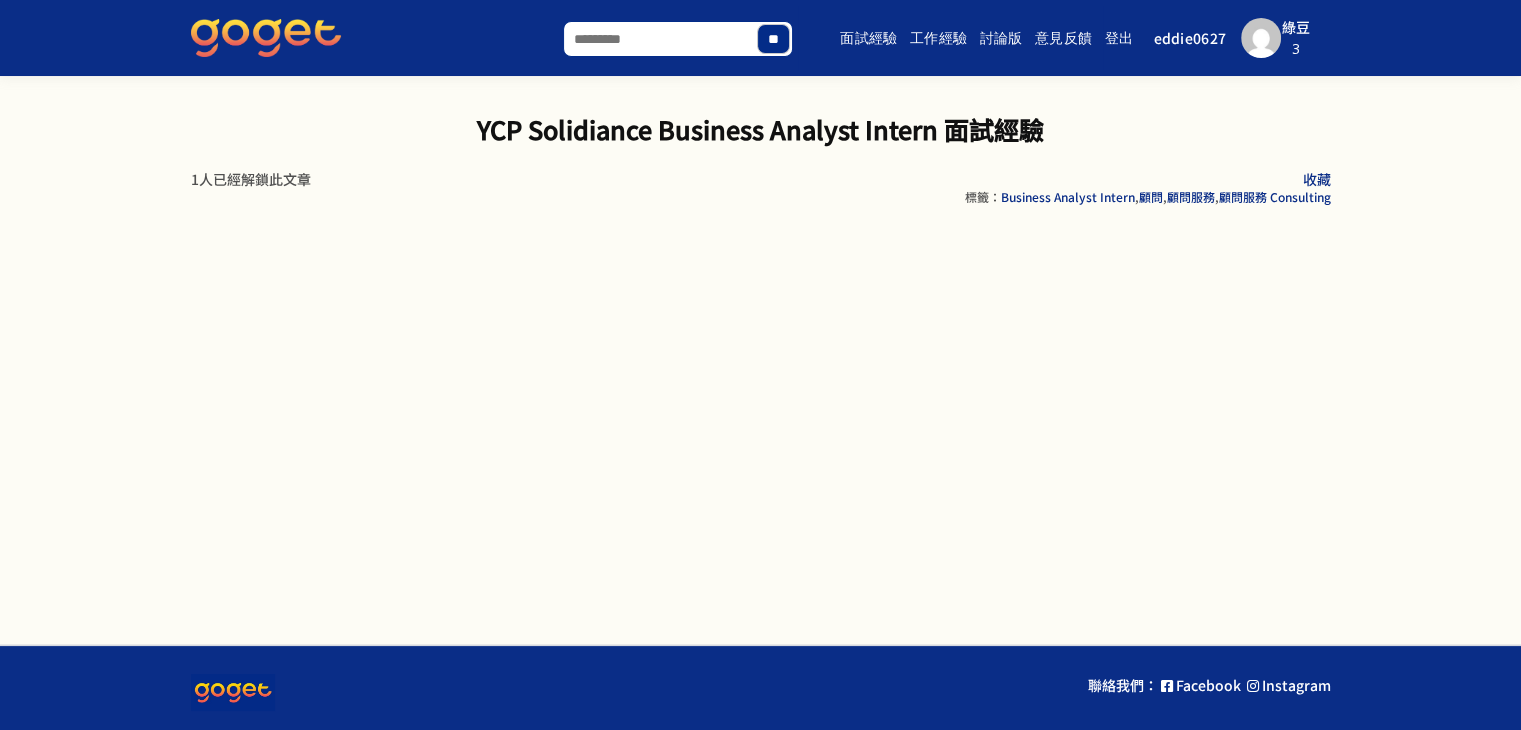 click on "YCP Solidiance Business Analyst Intern 面試經驗
收藏
標籤：  Business Analyst Intern ,  顧問 ,  顧問服務 ,  顧問服務 Consulting
1人已經解鎖此文章
This topic has 0 則回覆, 1 個參與人, and was last updated  1 years, 2 months 前  by 匿名樓主." at bounding box center (761, 152) 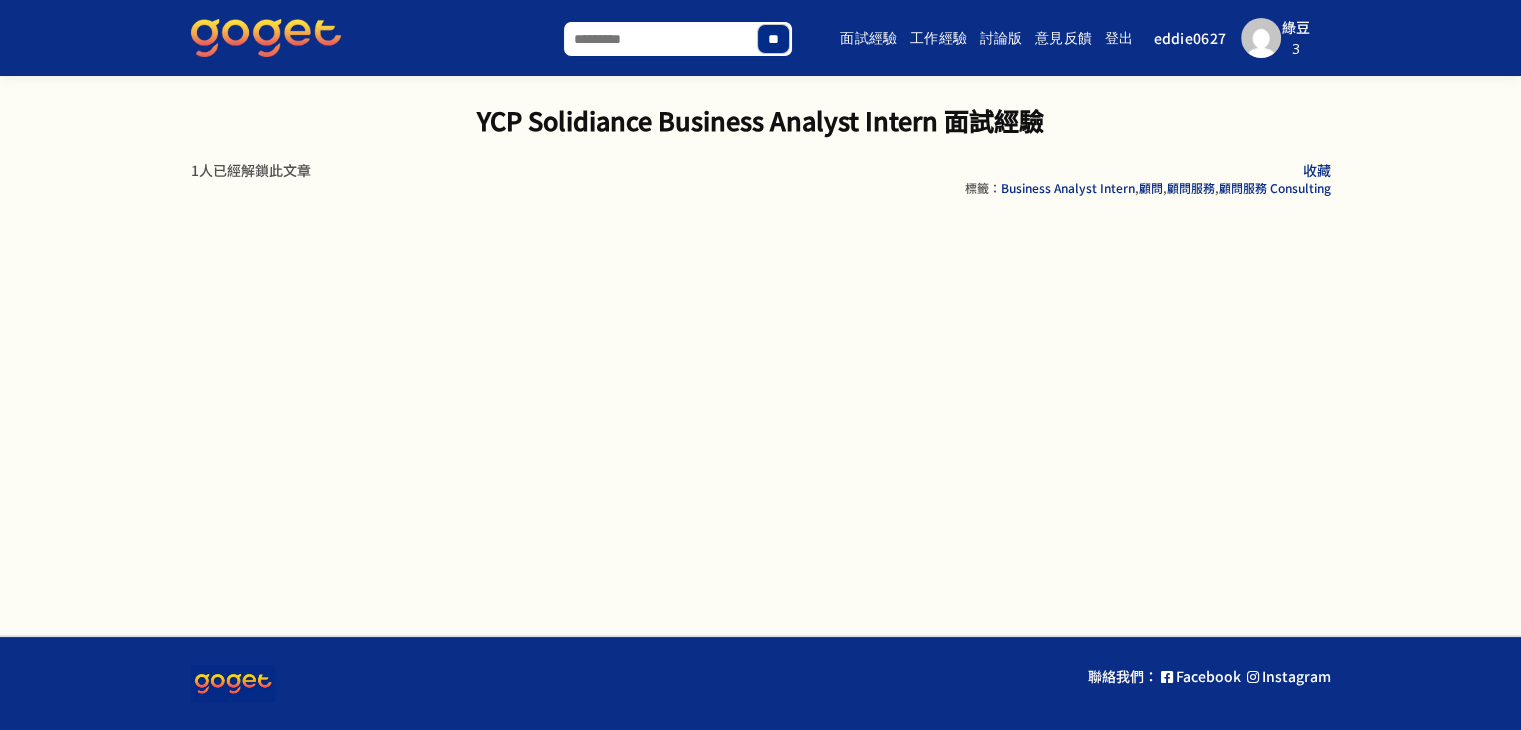 scroll, scrollTop: 0, scrollLeft: 0, axis: both 